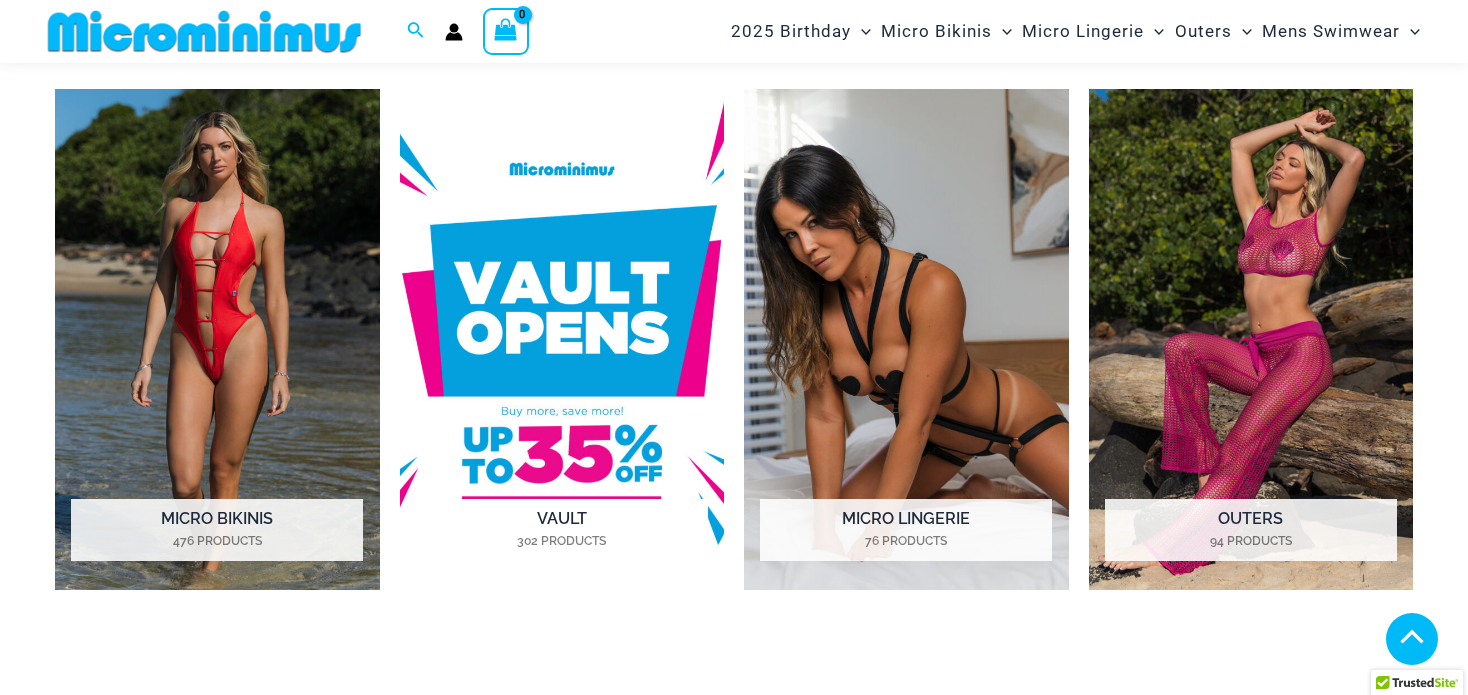 scroll, scrollTop: 883, scrollLeft: 0, axis: vertical 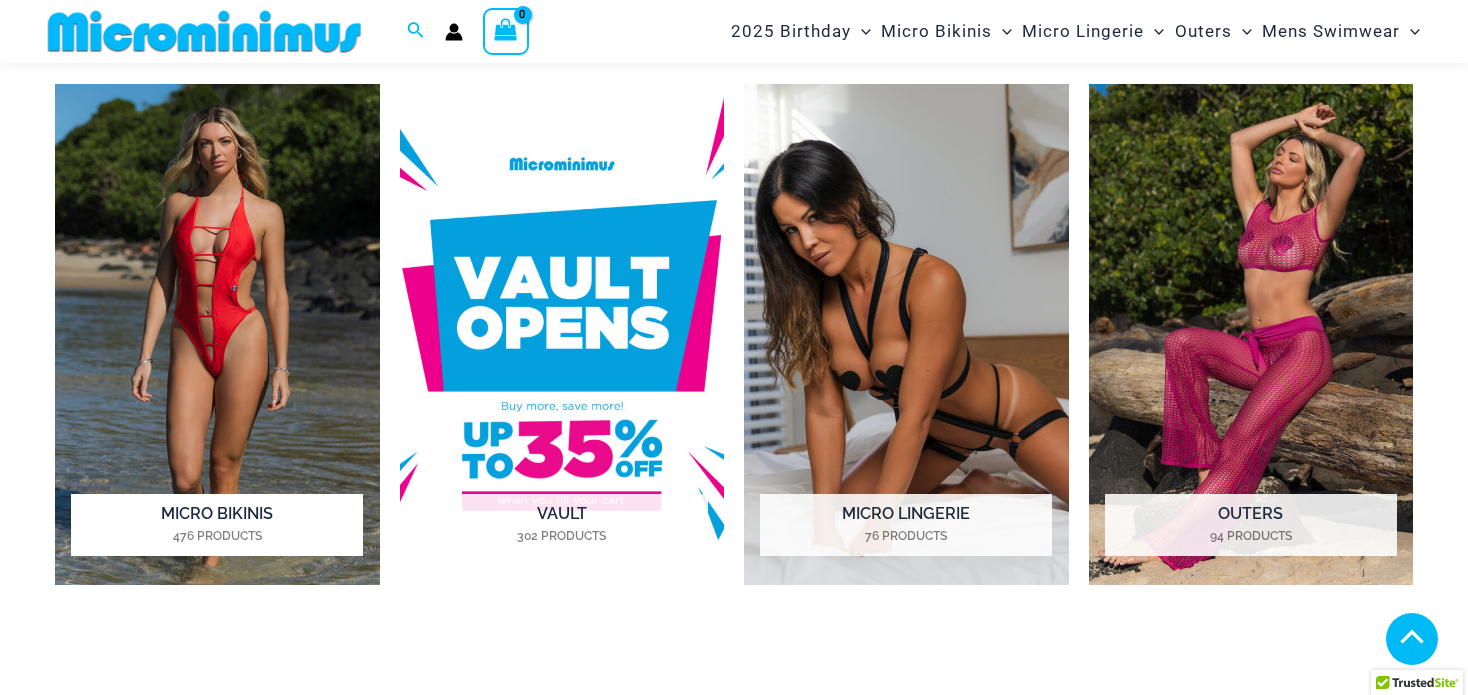 click at bounding box center (217, 334) 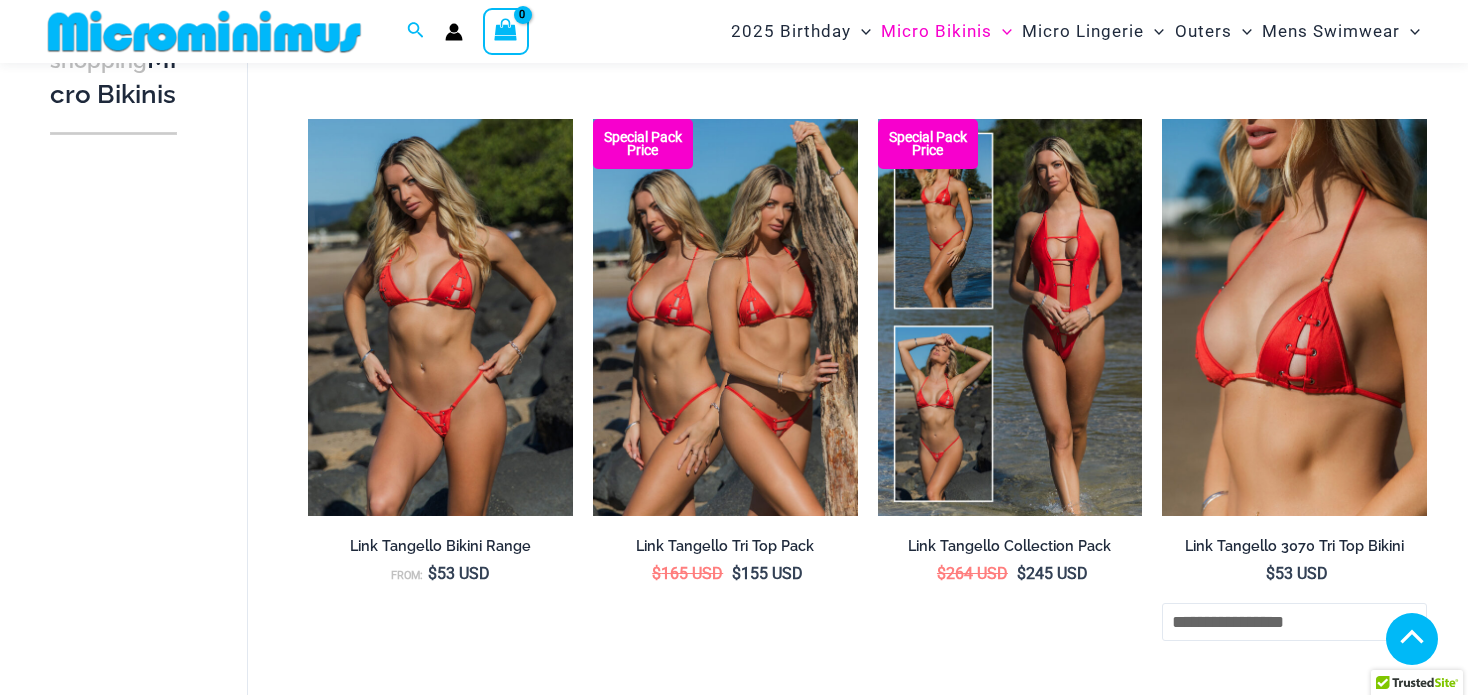 scroll, scrollTop: 585, scrollLeft: 0, axis: vertical 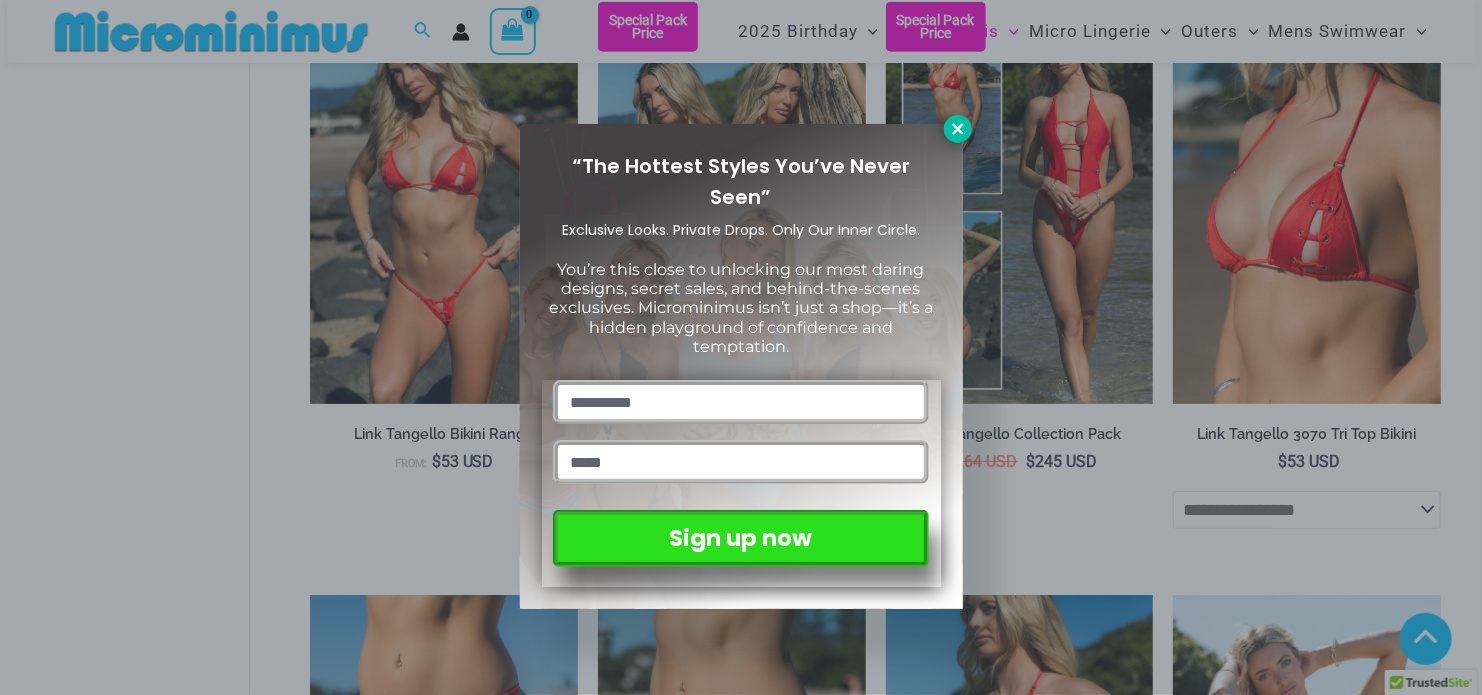 click 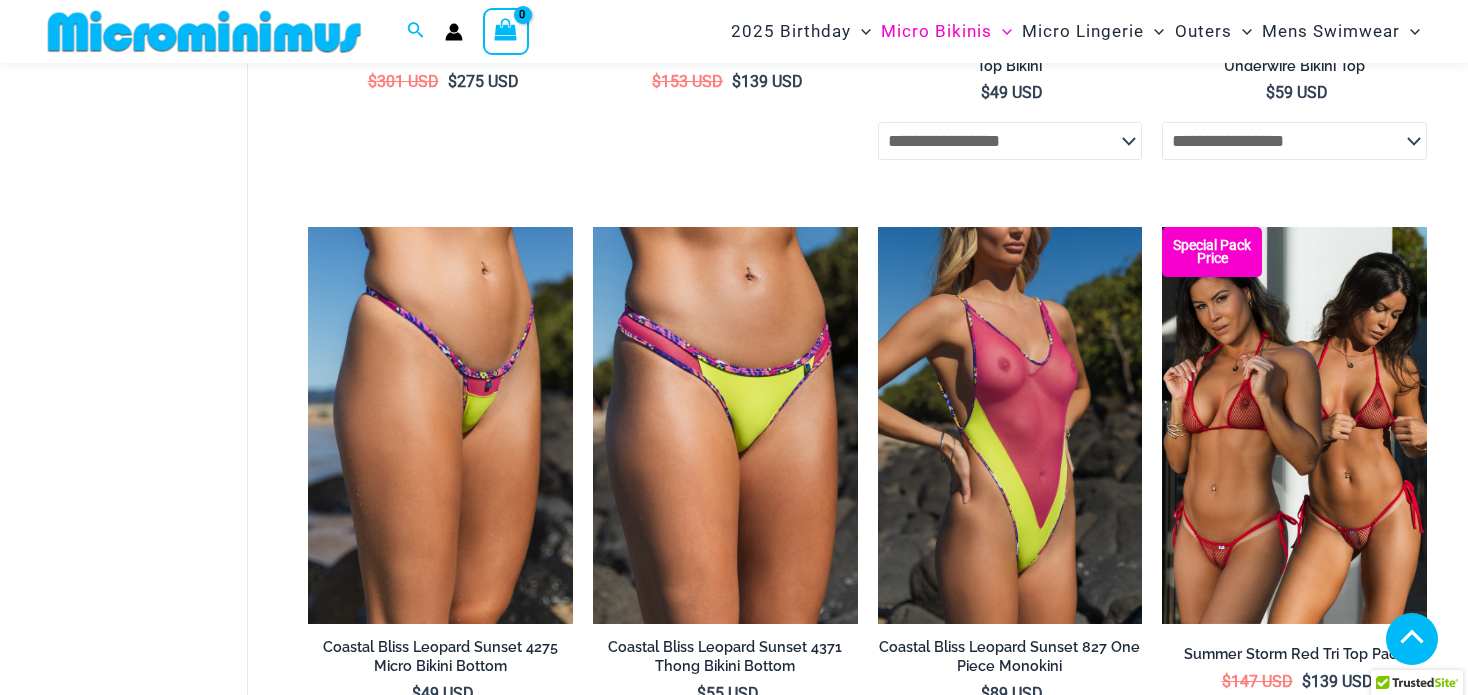 scroll, scrollTop: 2255, scrollLeft: 0, axis: vertical 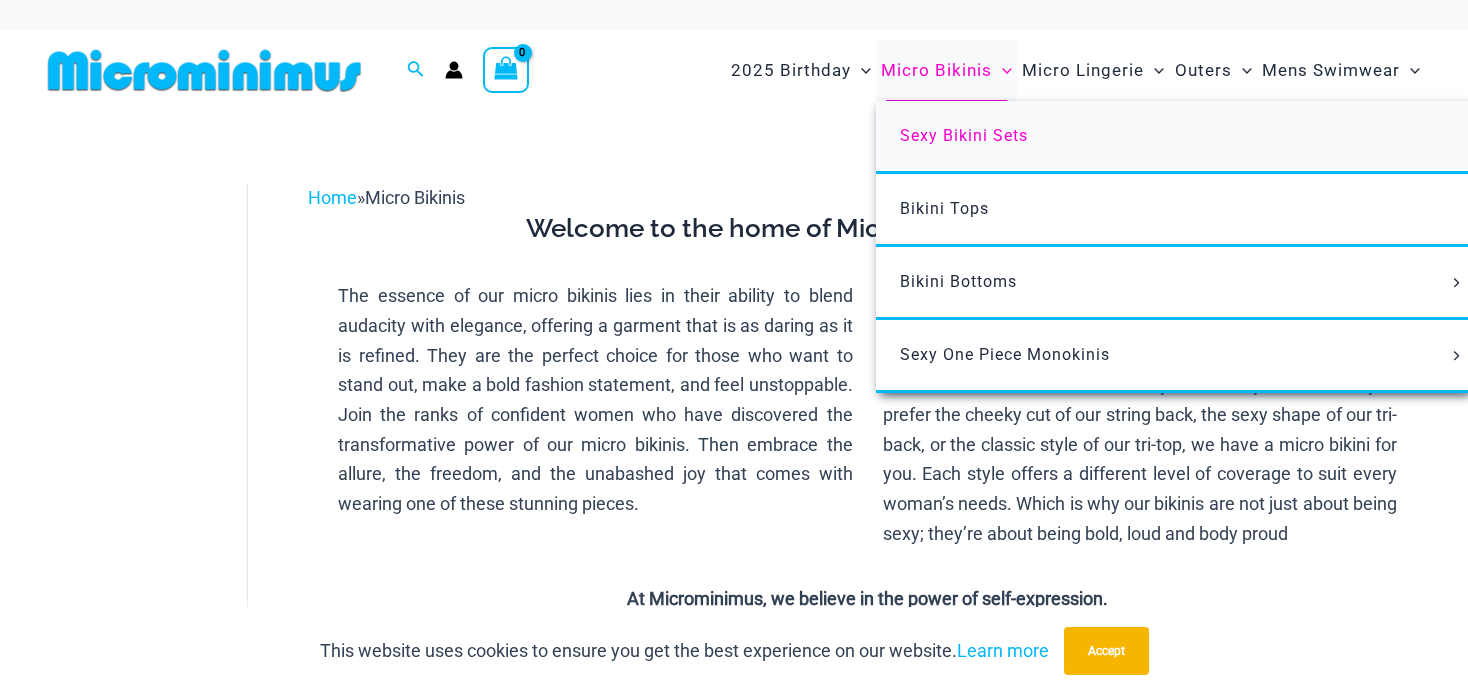 click on "Sexy Bikini Sets" at bounding box center [964, 135] 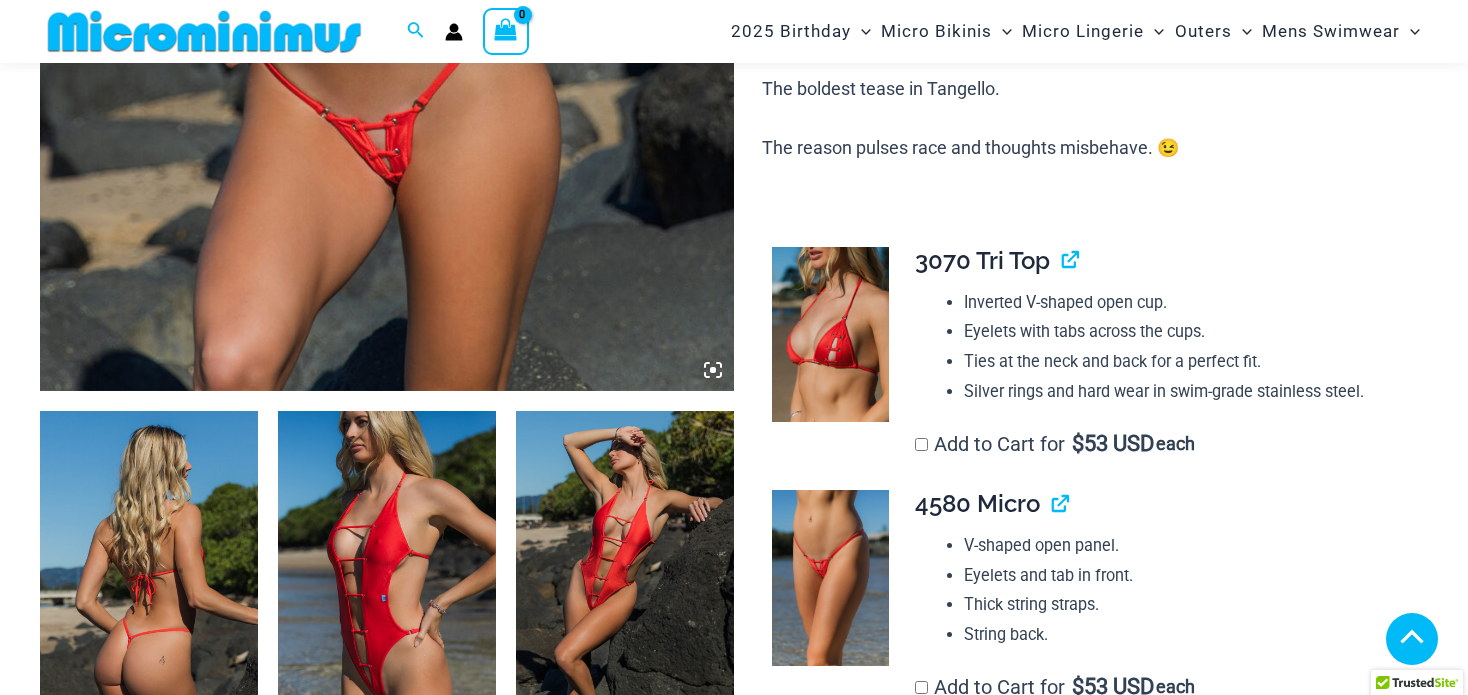 scroll, scrollTop: 792, scrollLeft: 0, axis: vertical 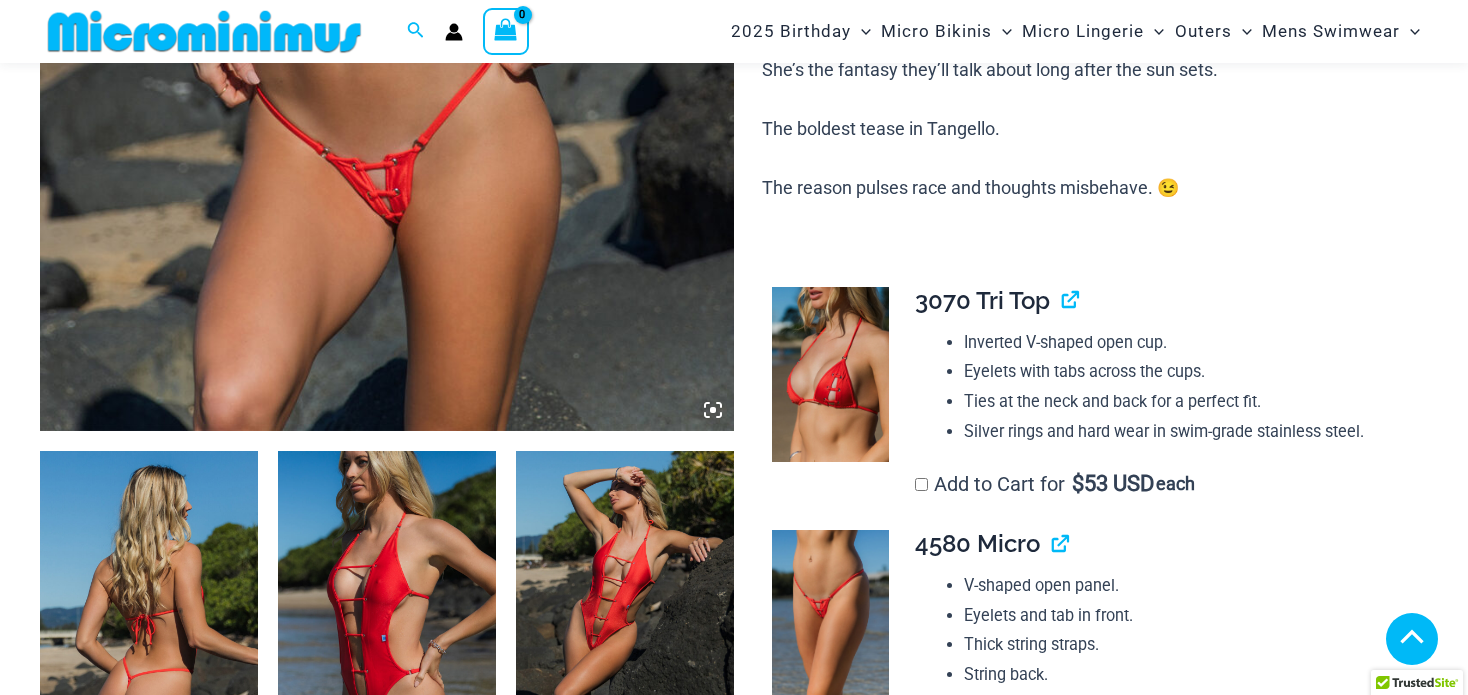 click 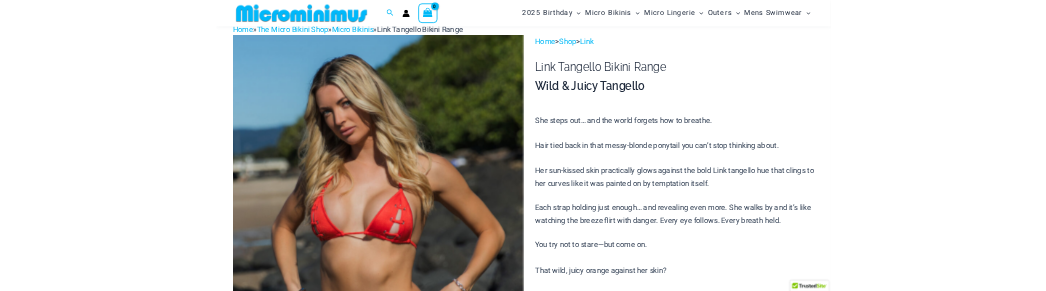 scroll, scrollTop: 0, scrollLeft: 0, axis: both 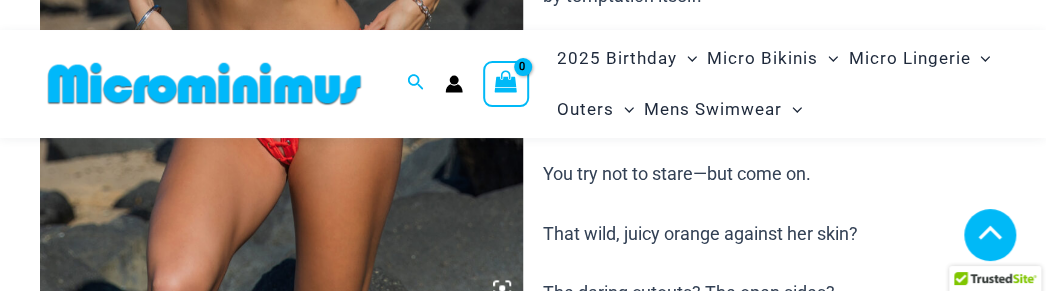 click 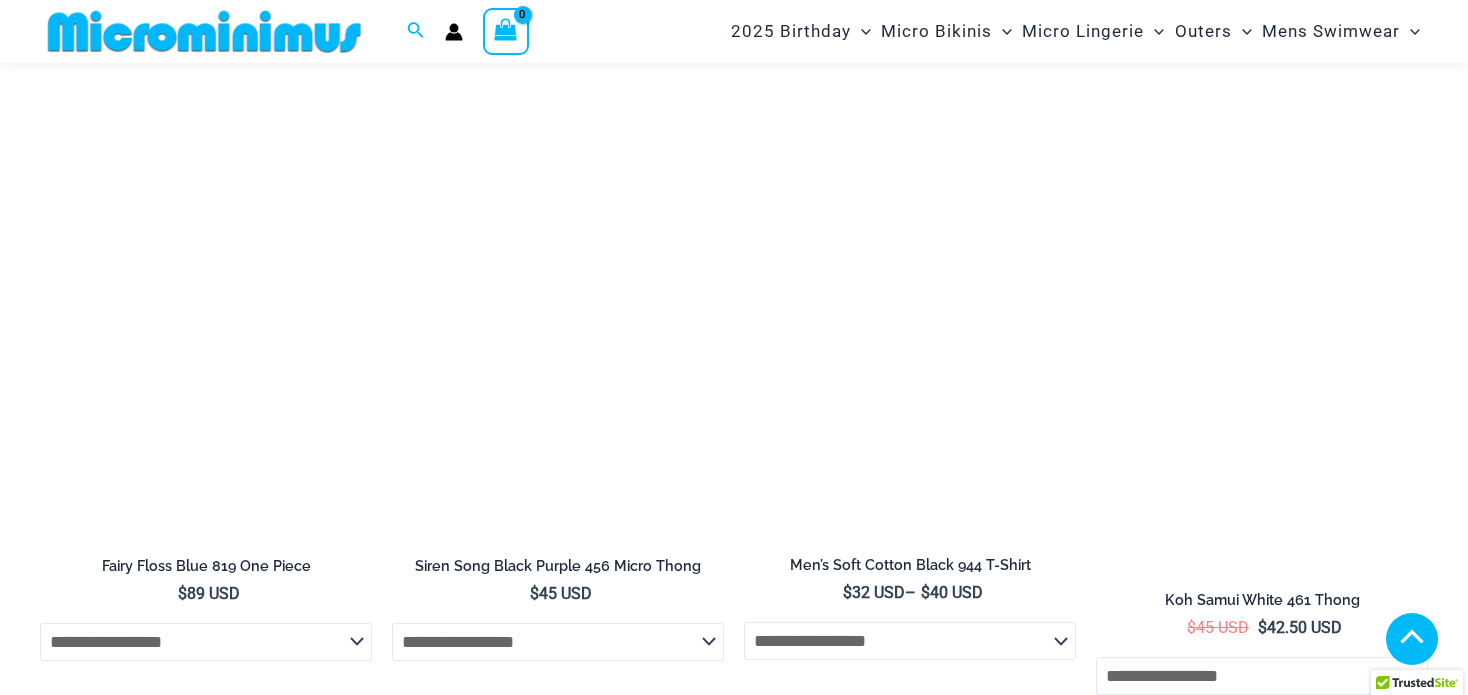 scroll, scrollTop: 3931, scrollLeft: 0, axis: vertical 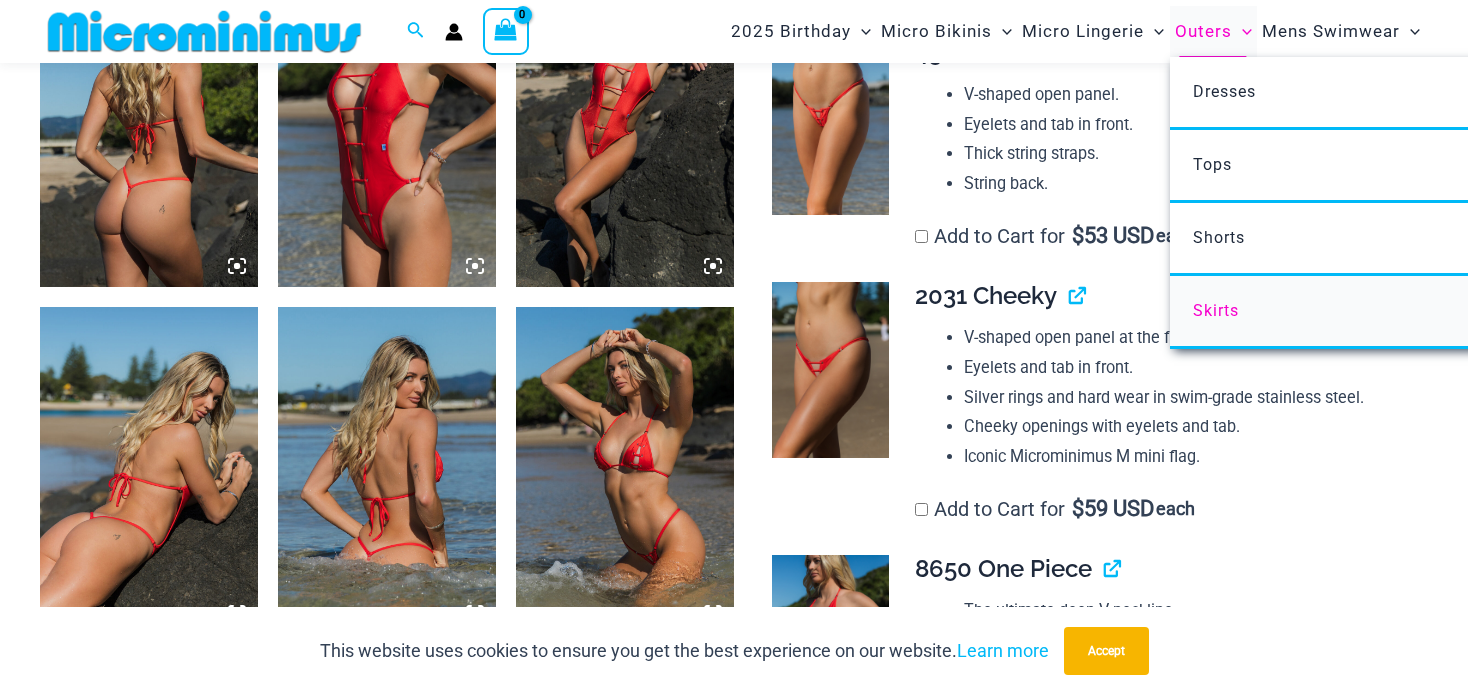 click on "Skirts" at bounding box center (1216, 310) 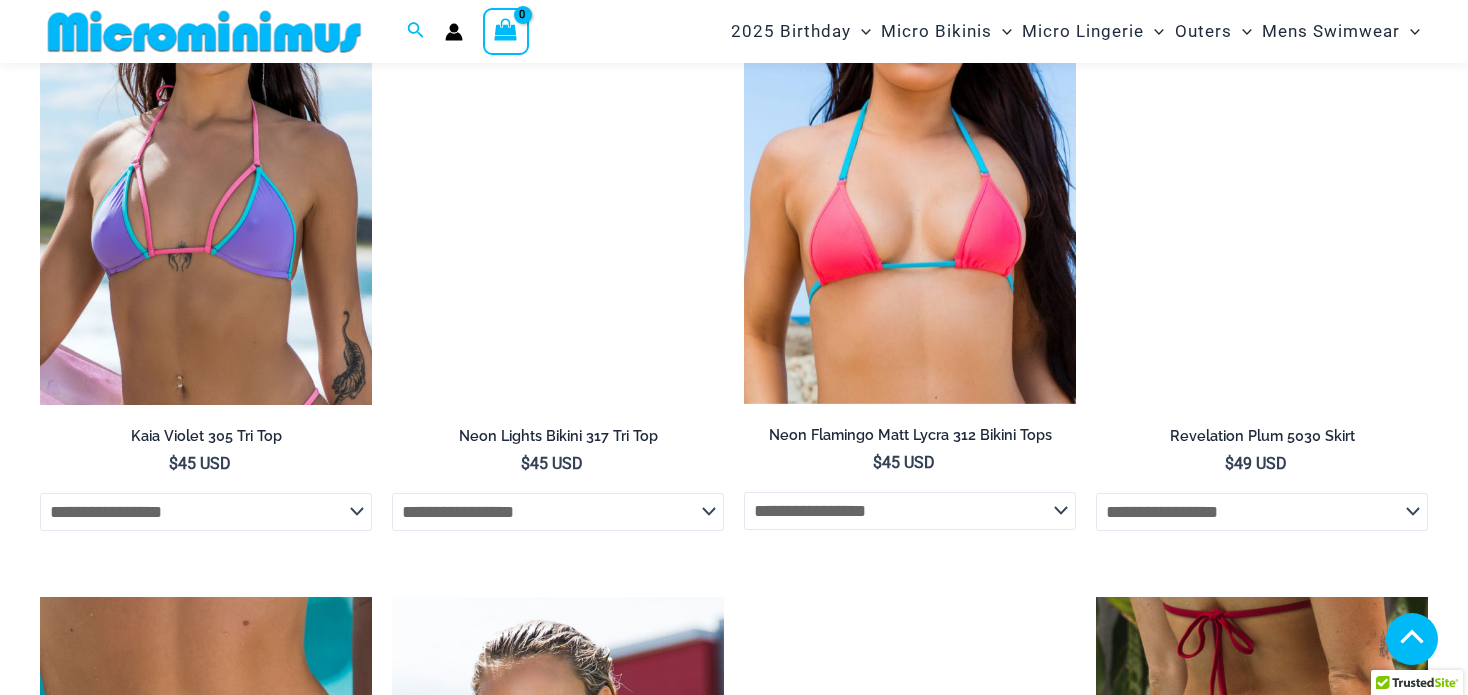 scroll, scrollTop: 3582, scrollLeft: 0, axis: vertical 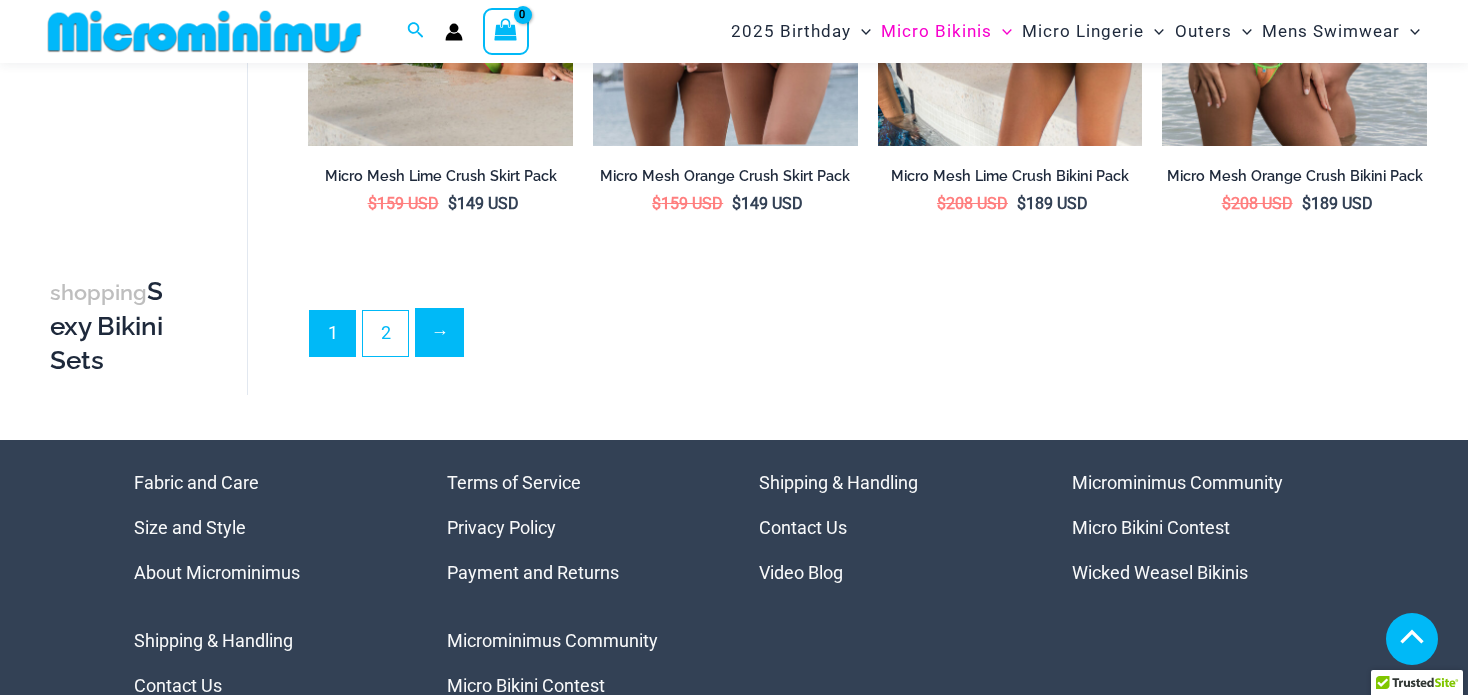 click on "→" at bounding box center (439, 332) 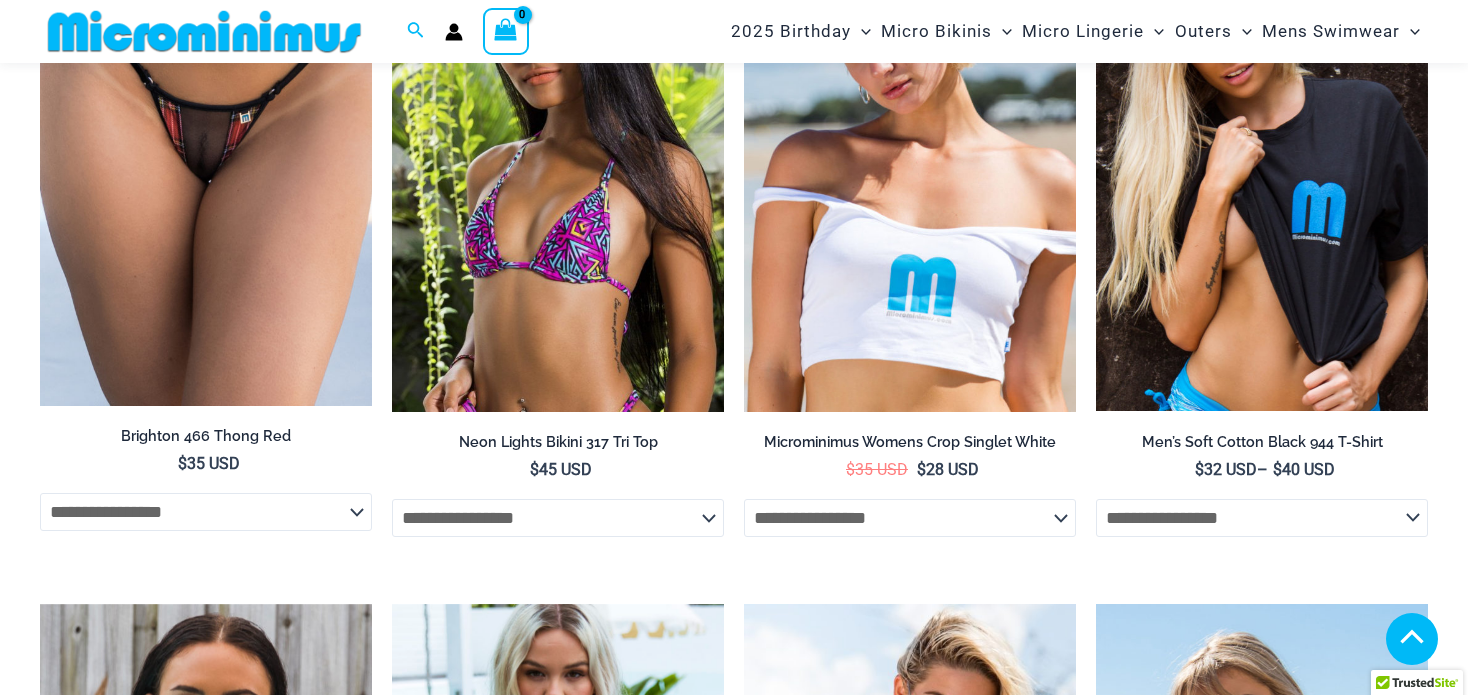 scroll, scrollTop: 5886, scrollLeft: 0, axis: vertical 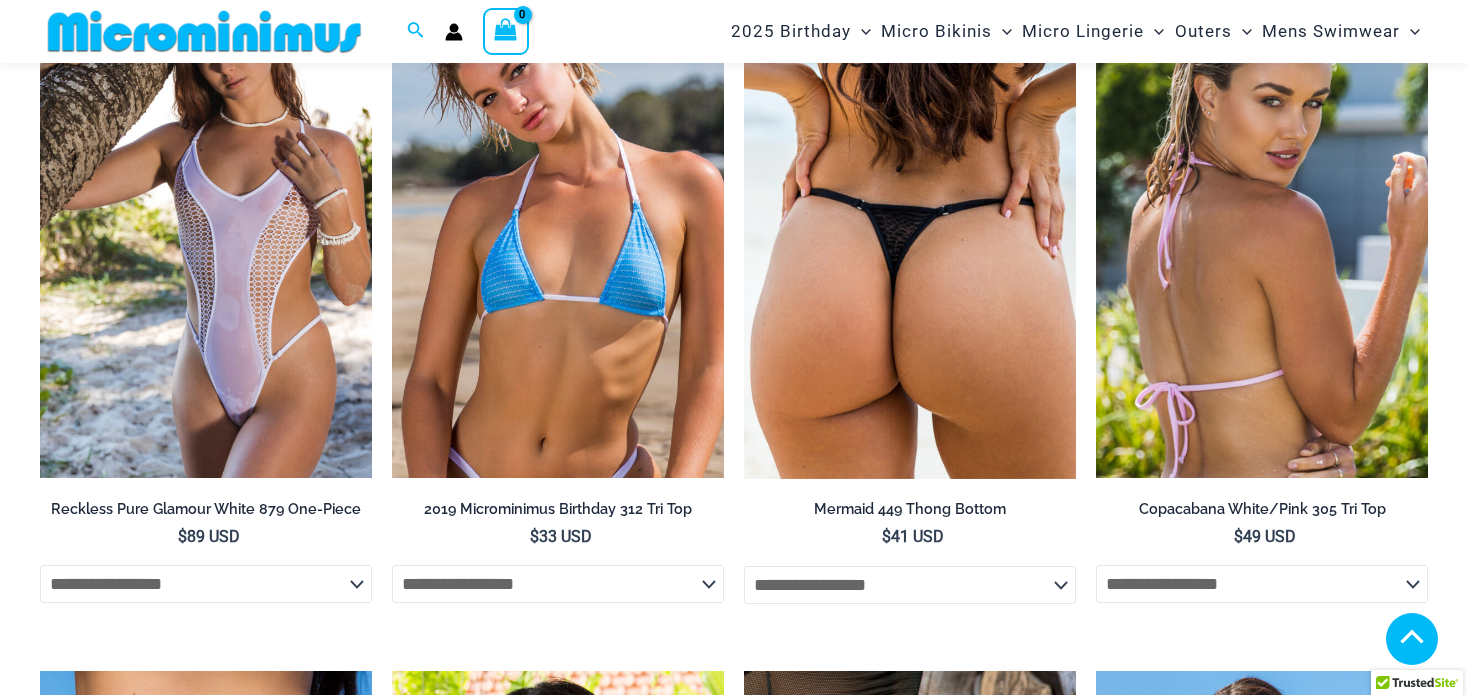 click on "**********" 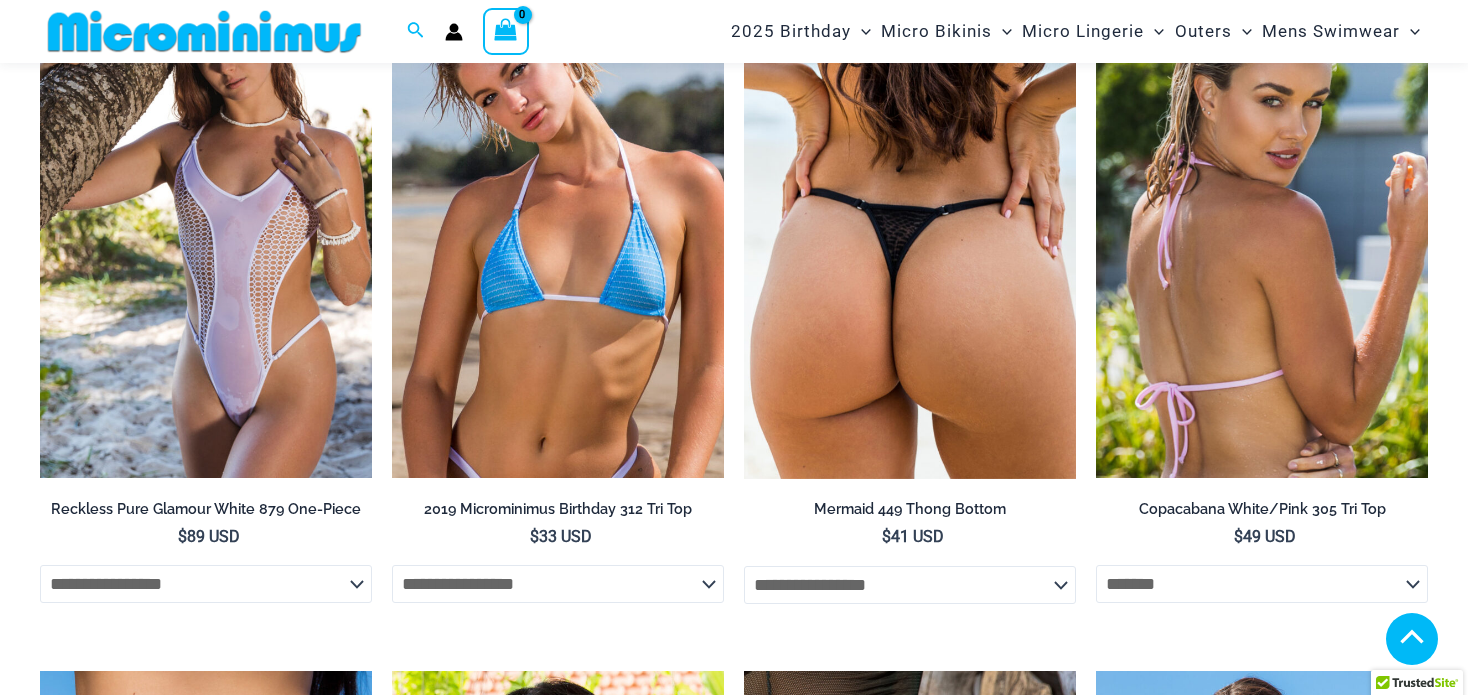 click on "**********" 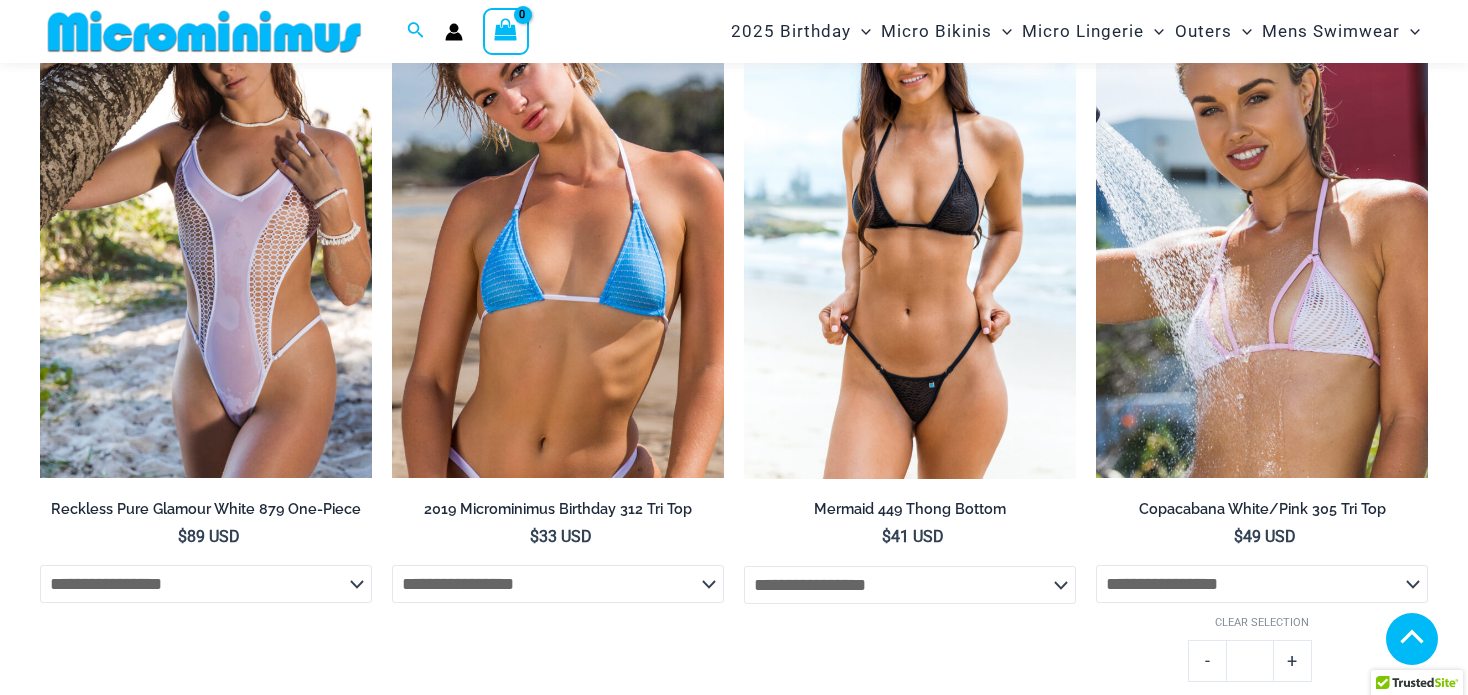 click on "**********" 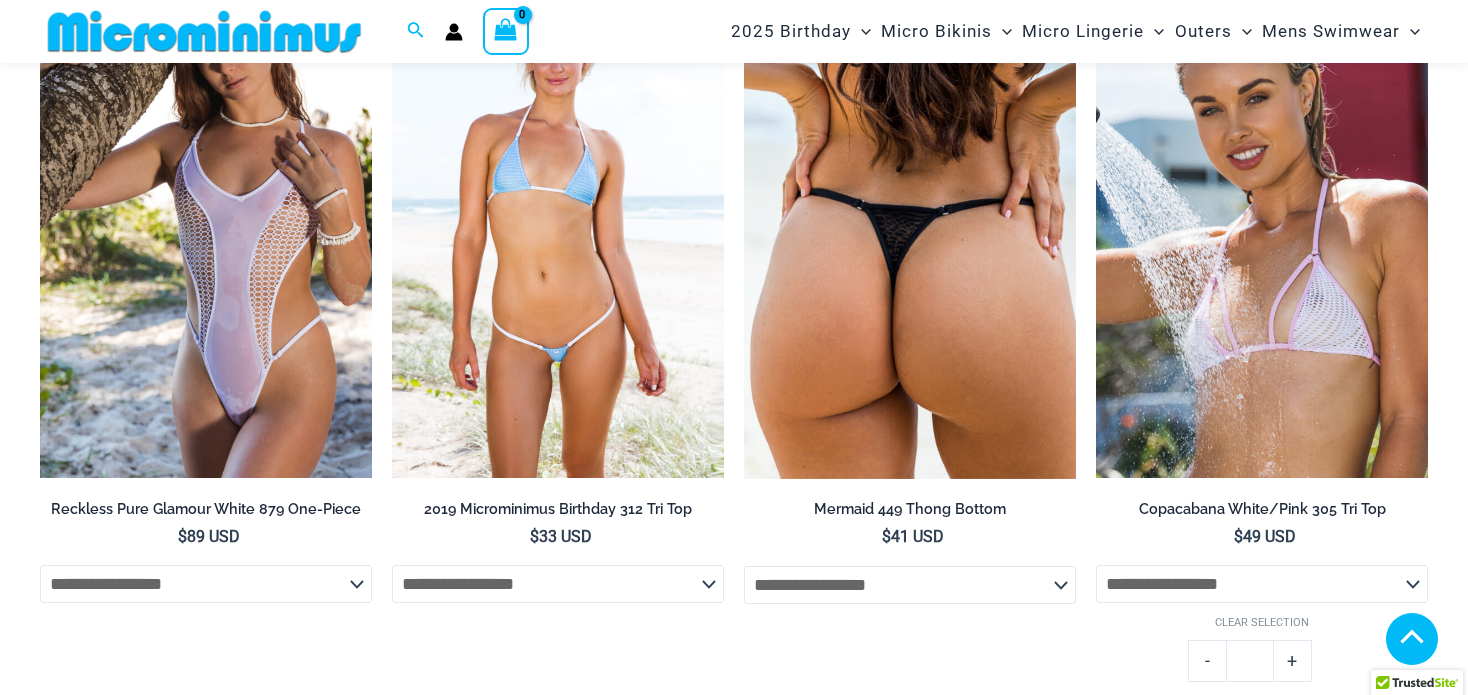 click on "**********" 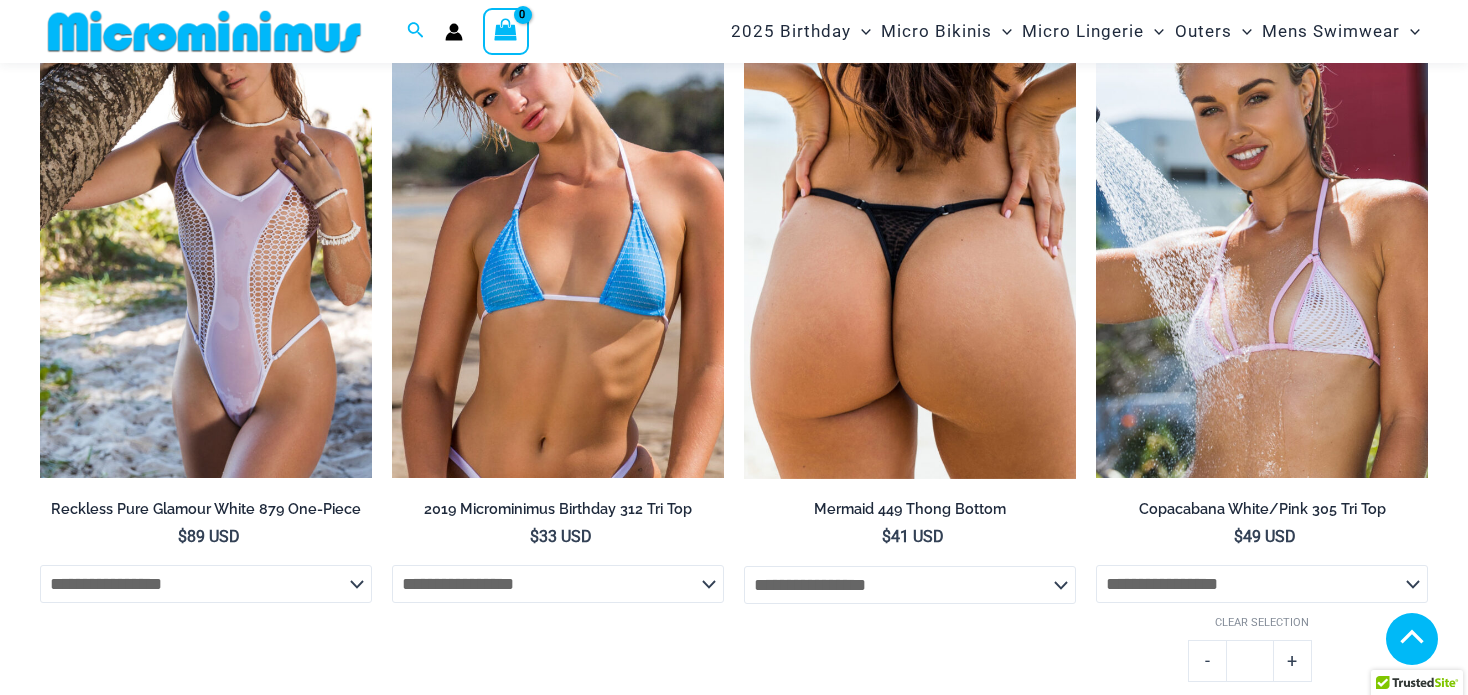 click on "**********" 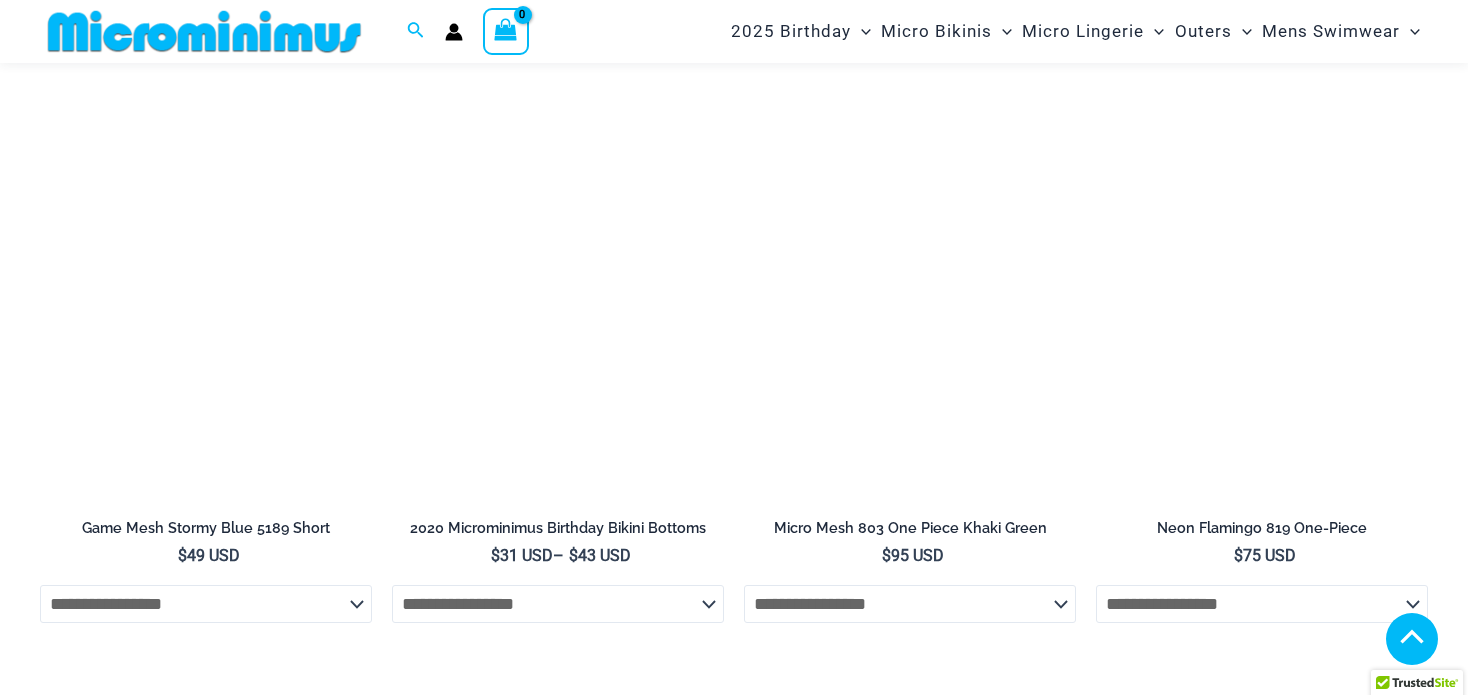 scroll, scrollTop: 7388, scrollLeft: 0, axis: vertical 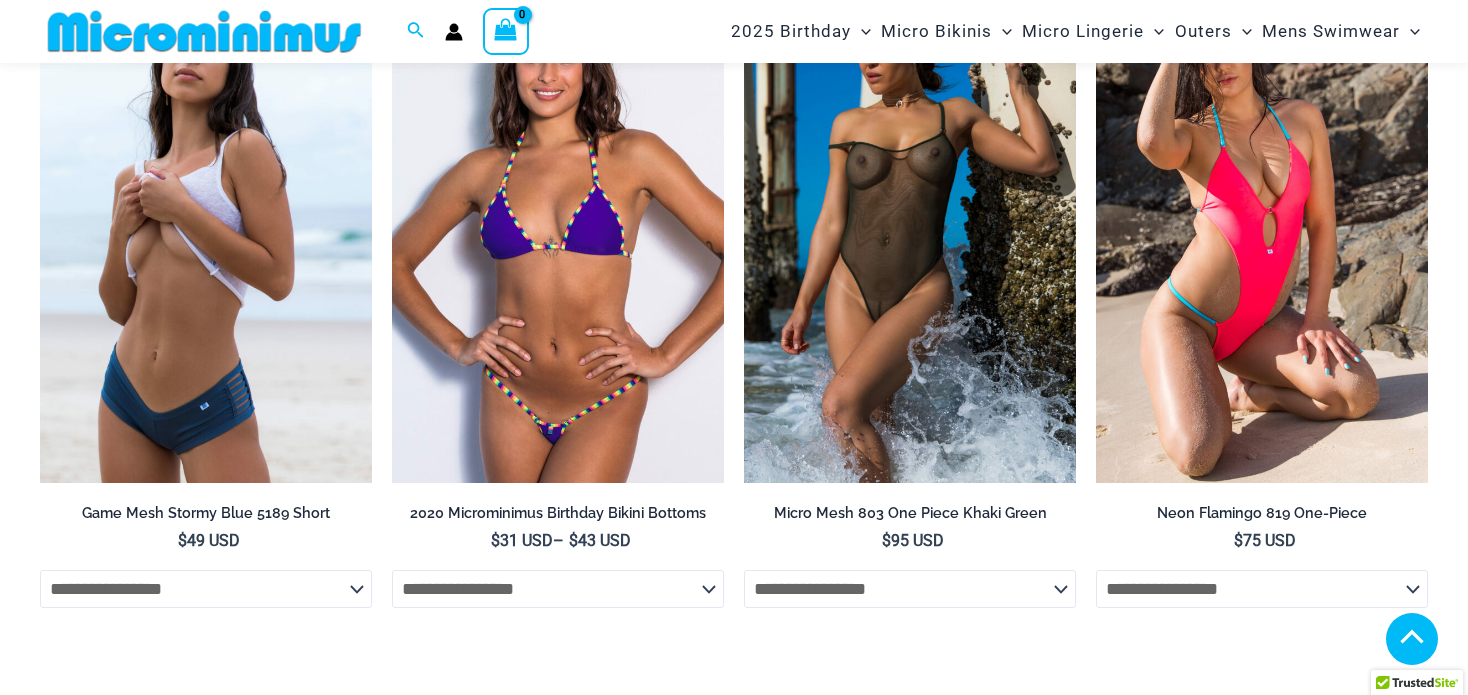 click on "**********" 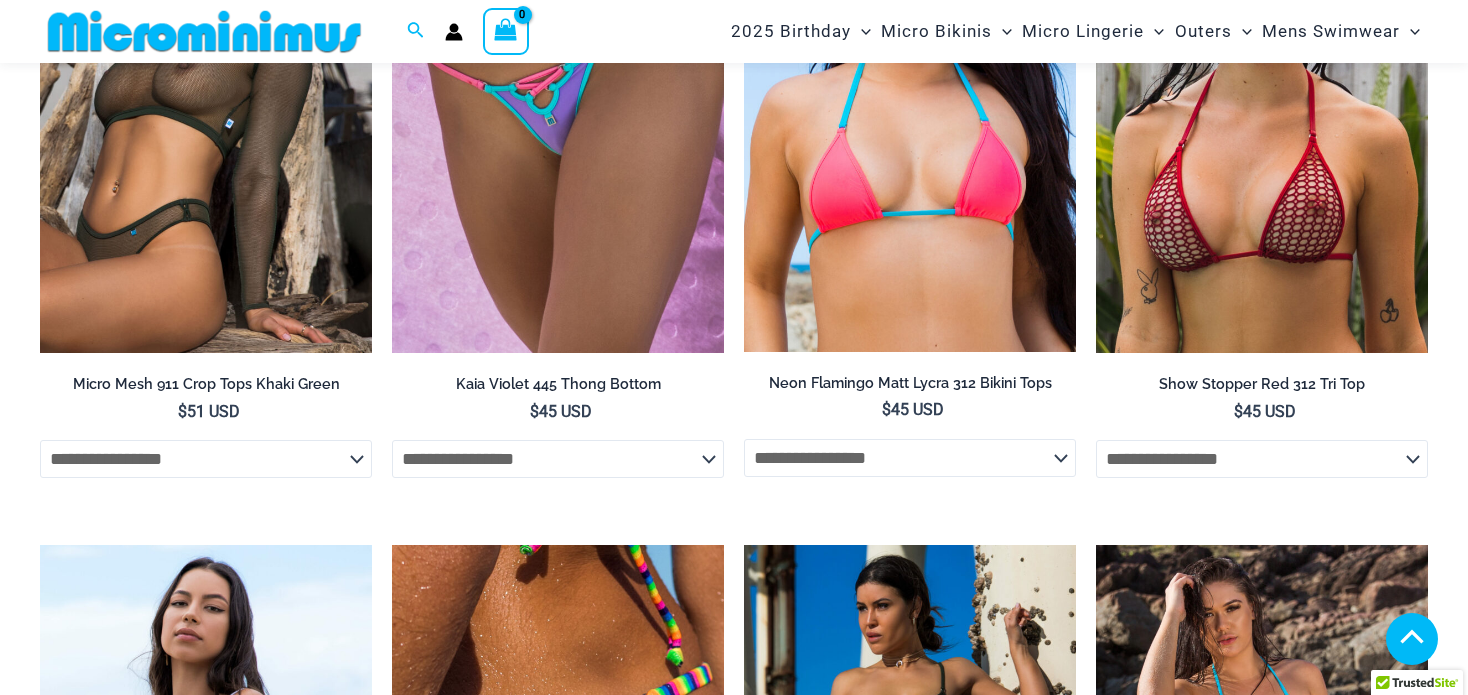 scroll, scrollTop: 6588, scrollLeft: 0, axis: vertical 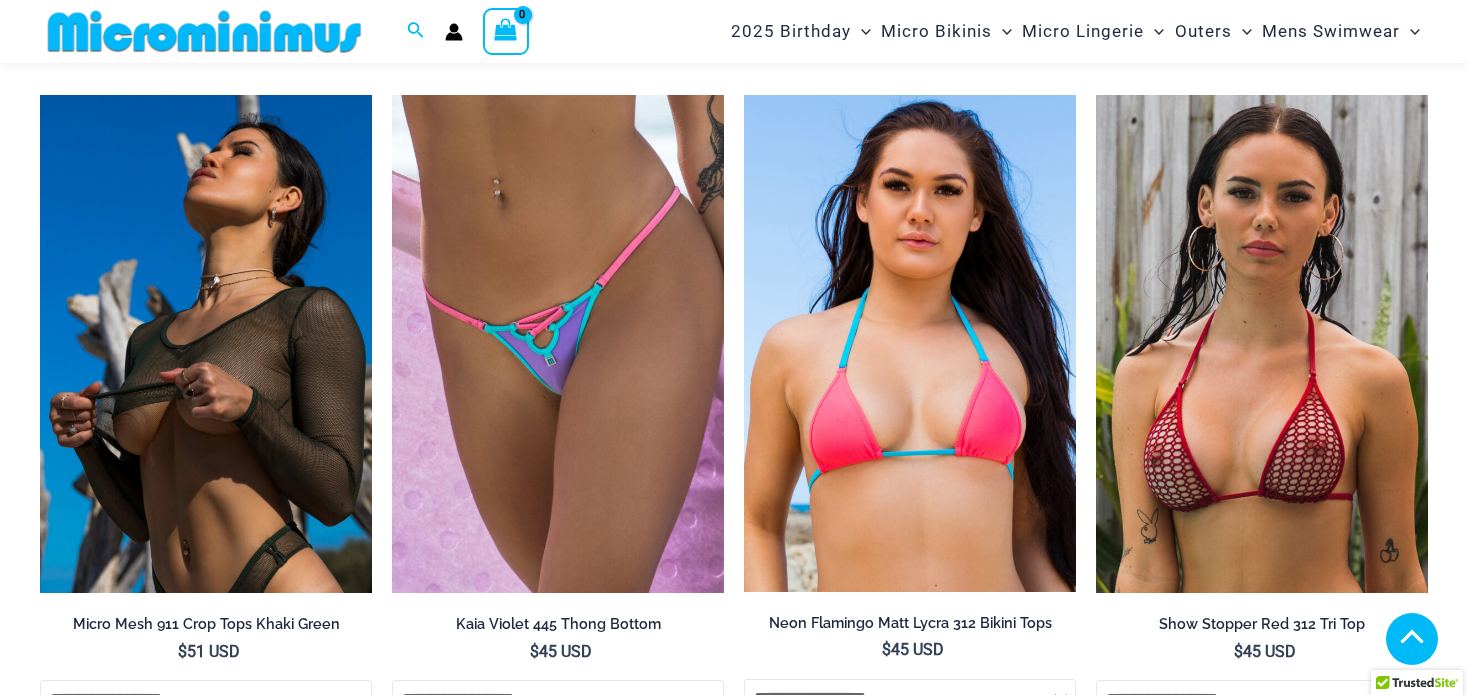 click at bounding box center (206, 344) 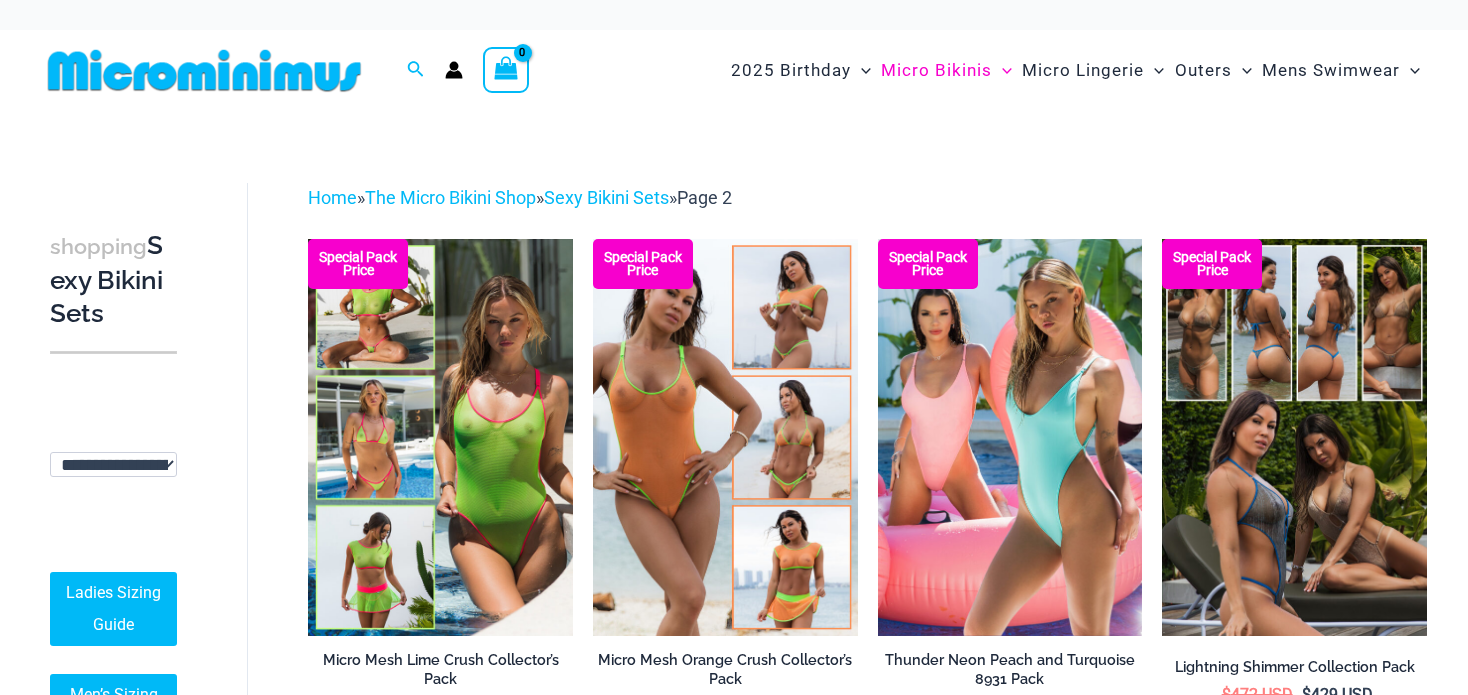 scroll, scrollTop: 0, scrollLeft: 0, axis: both 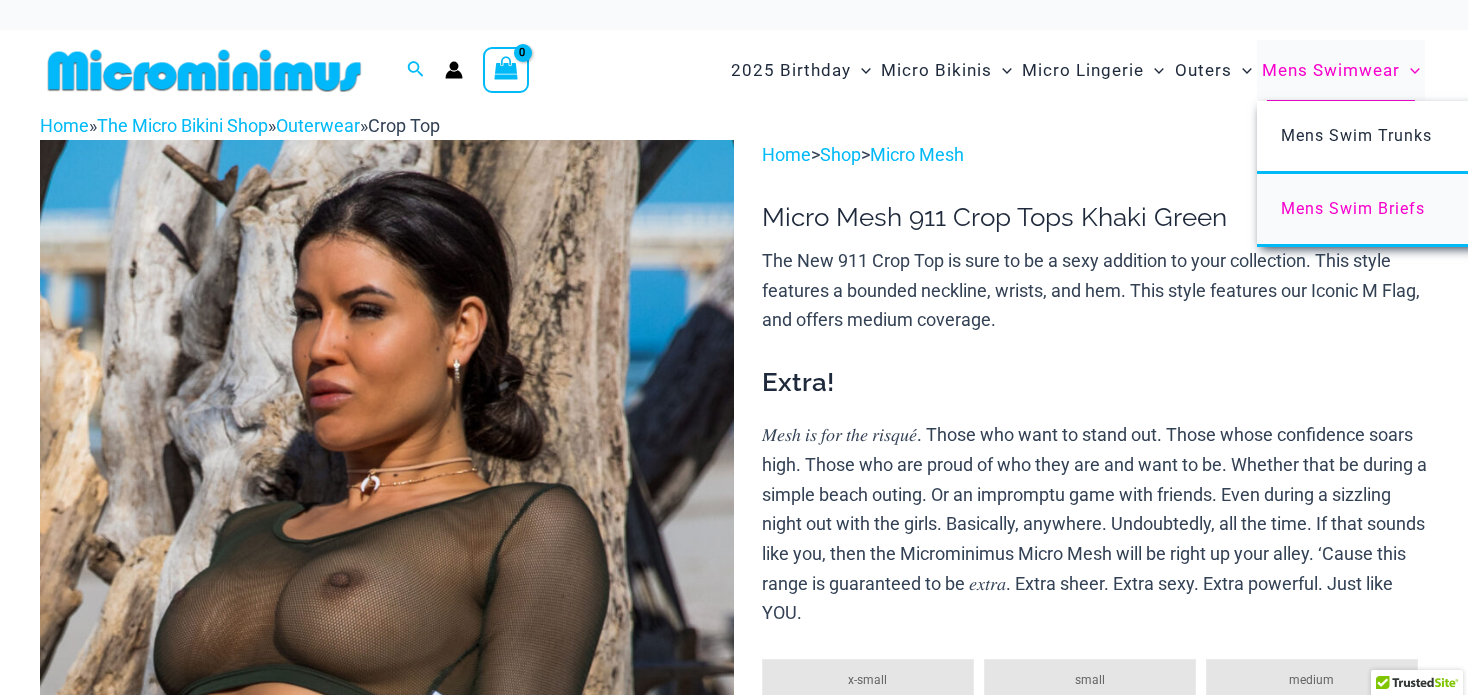 click on "Mens Swim Briefs" at bounding box center [1353, 208] 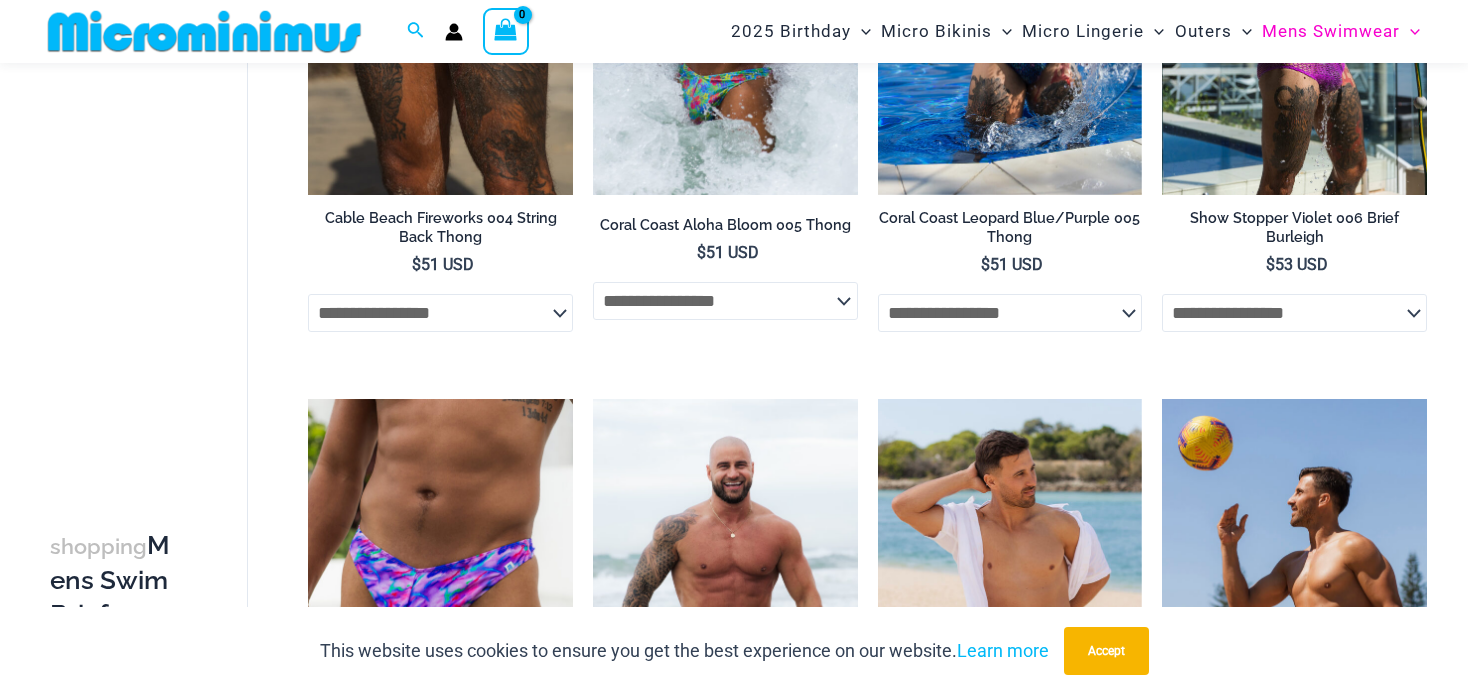 scroll, scrollTop: 1186, scrollLeft: 0, axis: vertical 